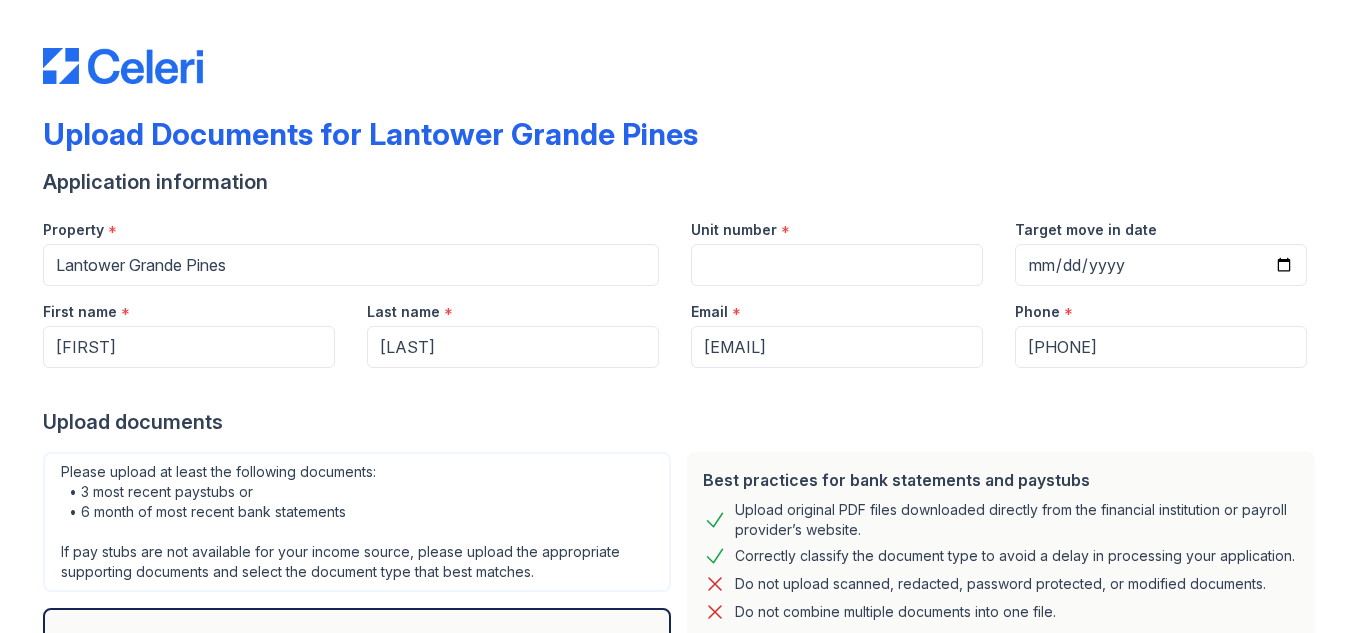 scroll, scrollTop: 0, scrollLeft: 0, axis: both 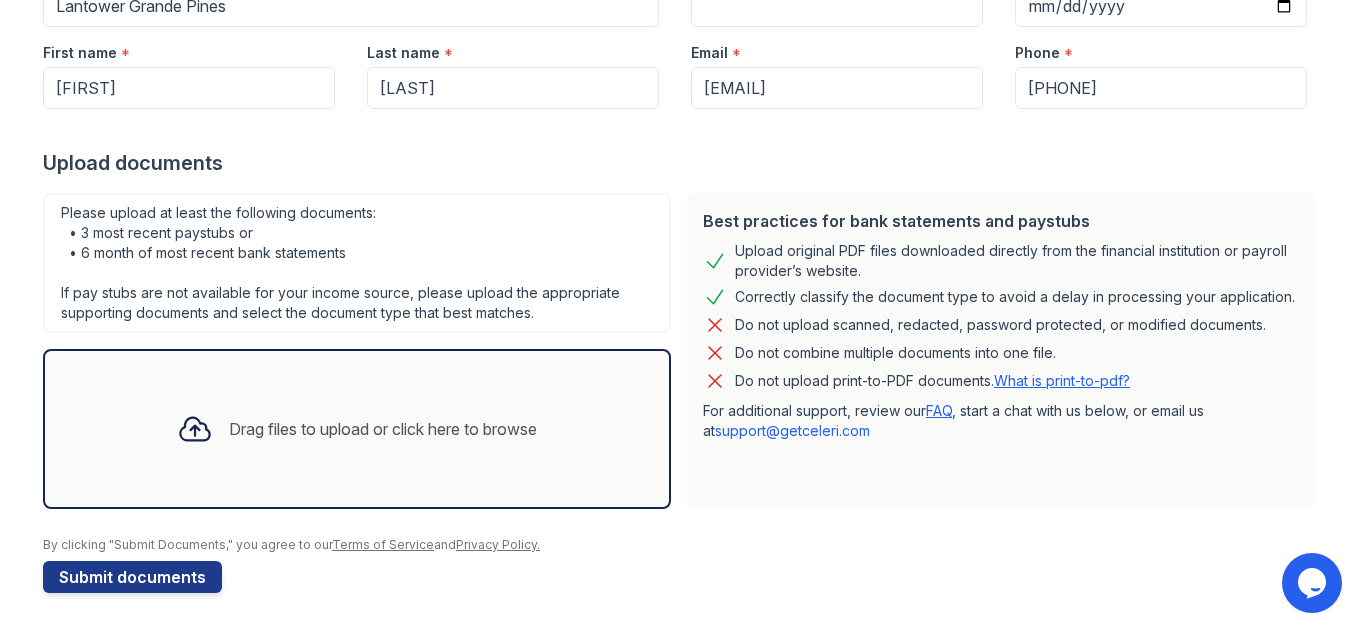 click on "Drag files to upload or click here to browse" at bounding box center [357, 429] 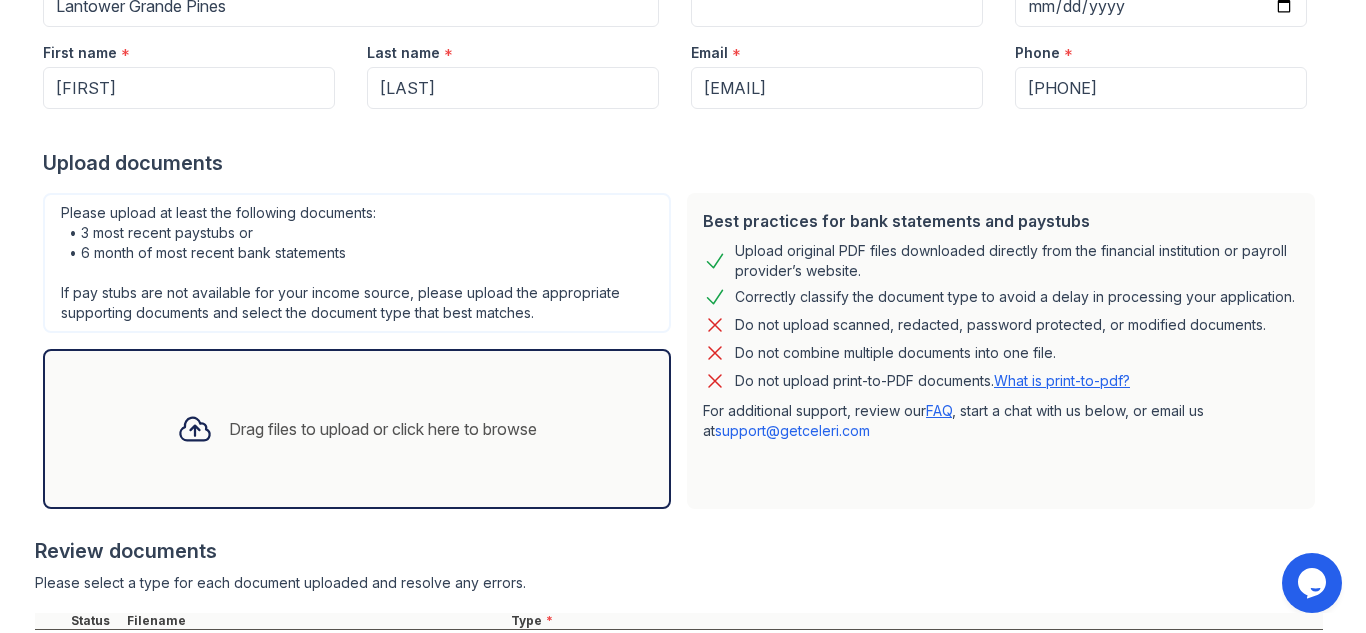 click on "Drag files to upload or click here to browse" at bounding box center (383, 429) 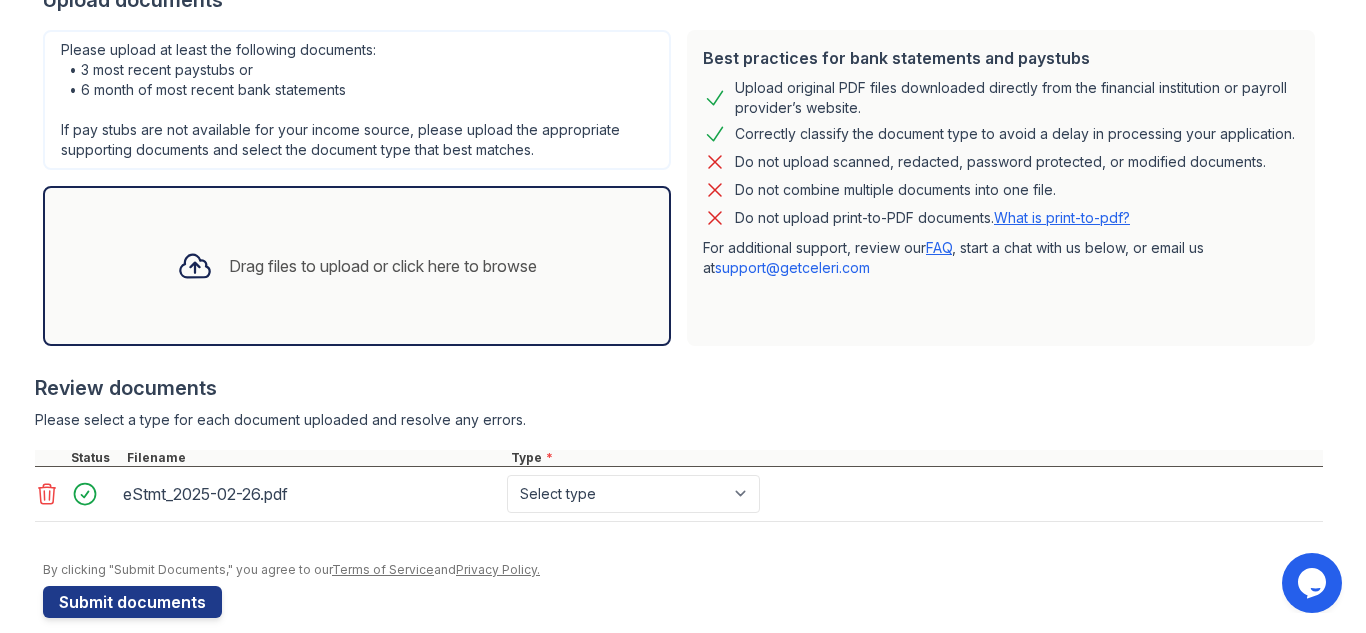 scroll, scrollTop: 447, scrollLeft: 0, axis: vertical 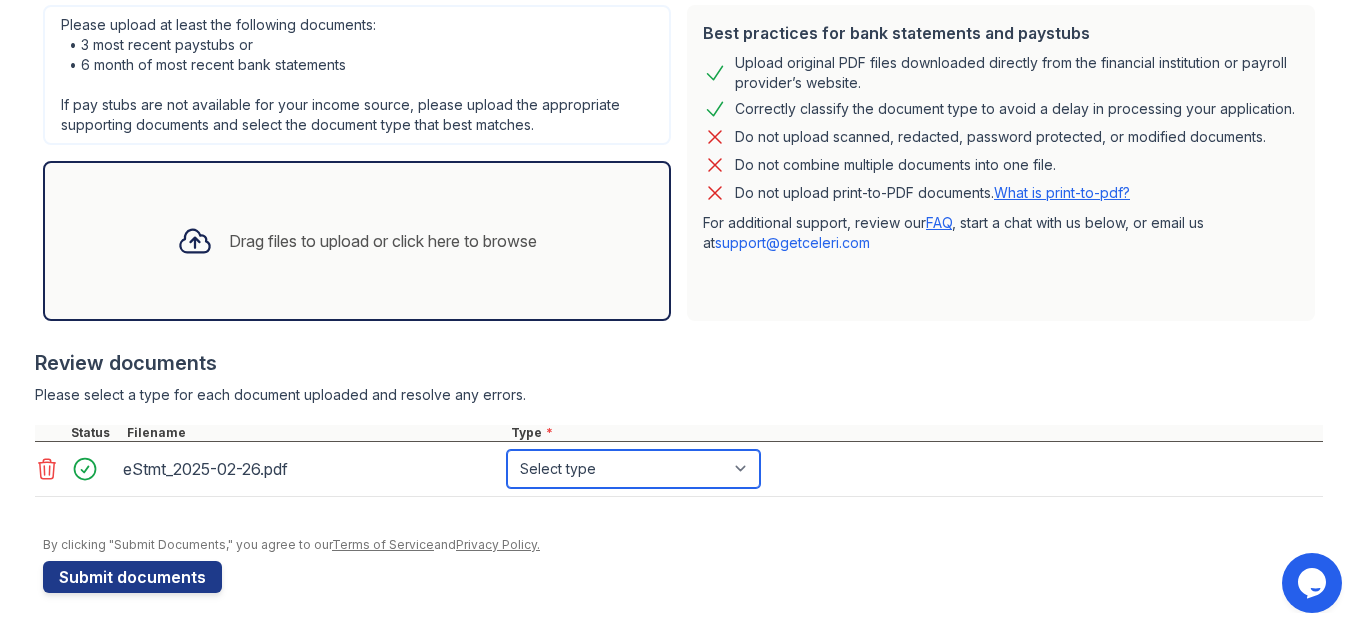 click on "Select type
Paystub
Bank Statement
Offer Letter
Tax Documents
Benefit Award Letter
Investment Account Statement
Other" at bounding box center (633, 469) 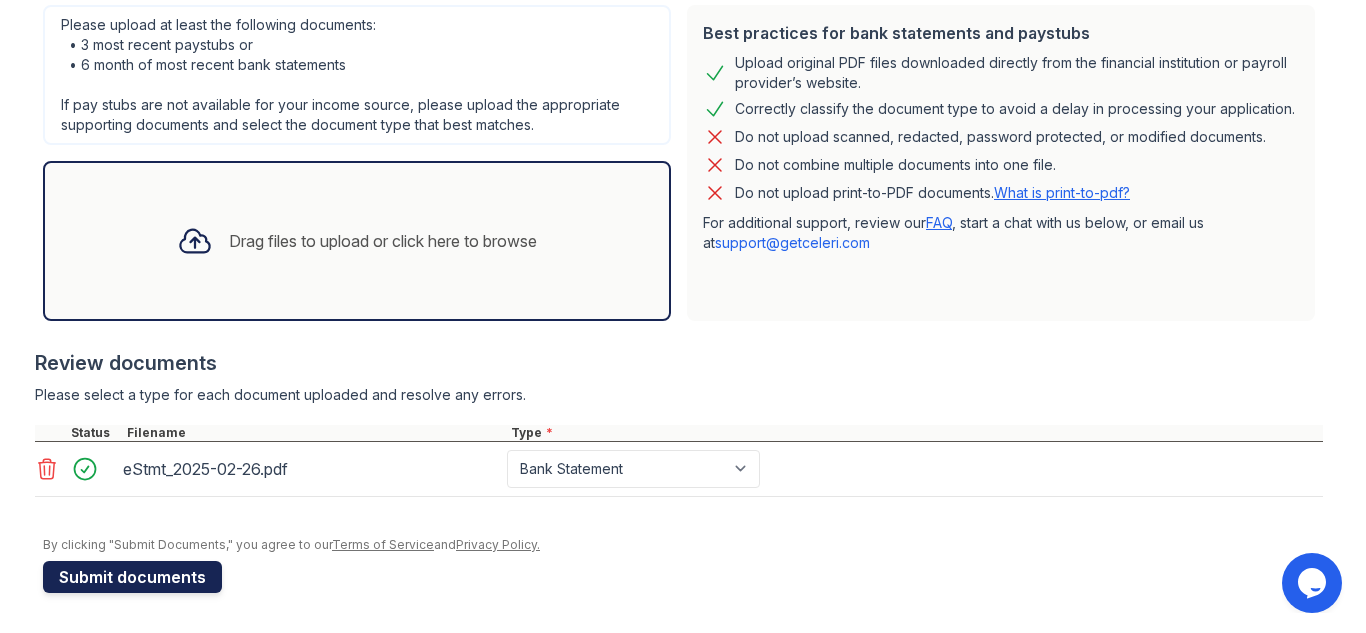 click on "Submit documents" at bounding box center [132, 577] 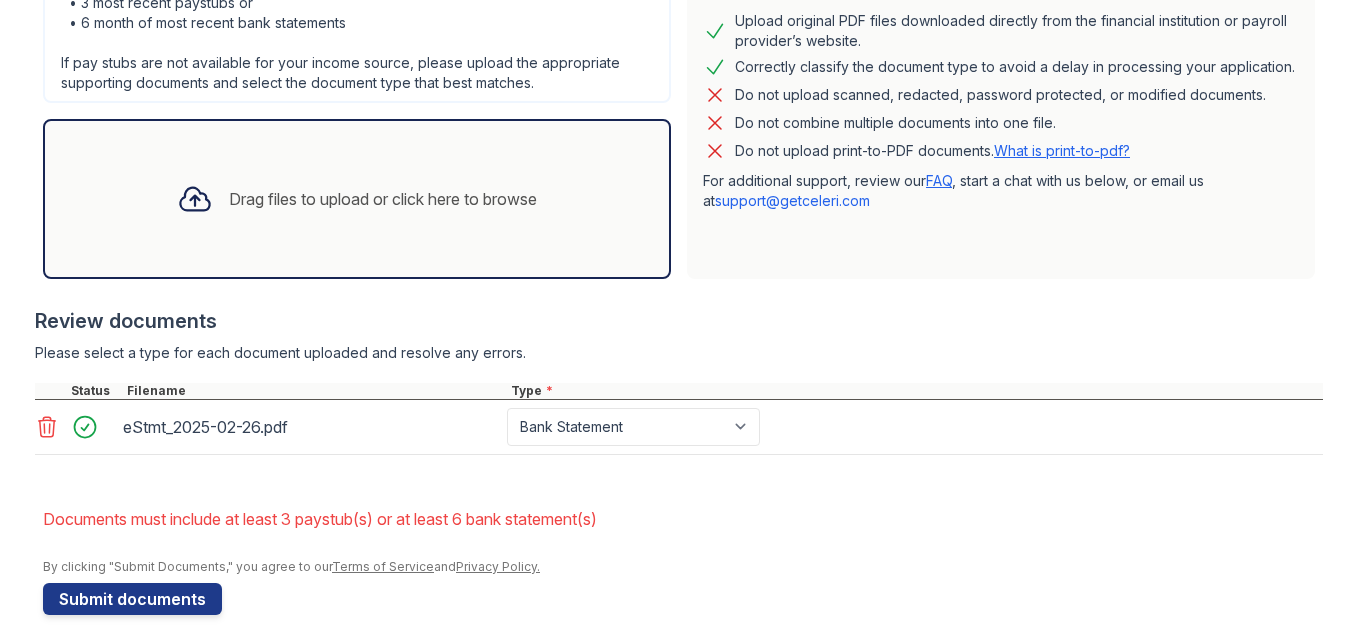 scroll, scrollTop: 571, scrollLeft: 0, axis: vertical 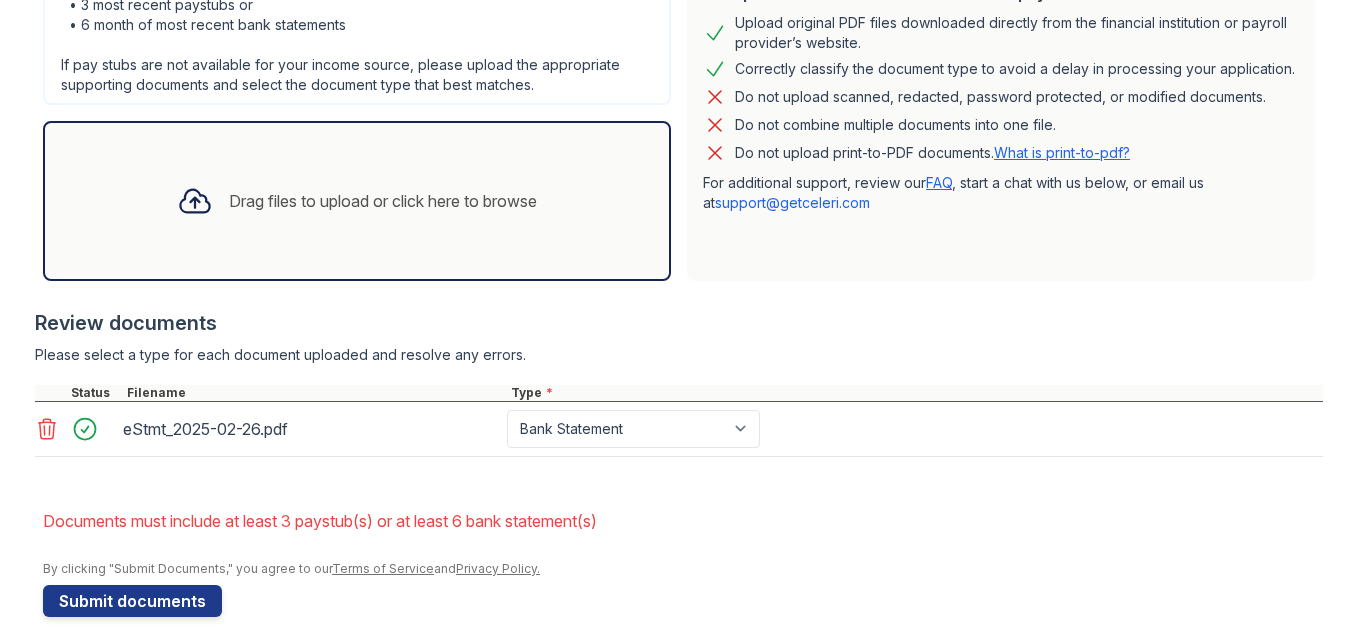 click on "Drag files to upload or click here to browse" at bounding box center (357, 201) 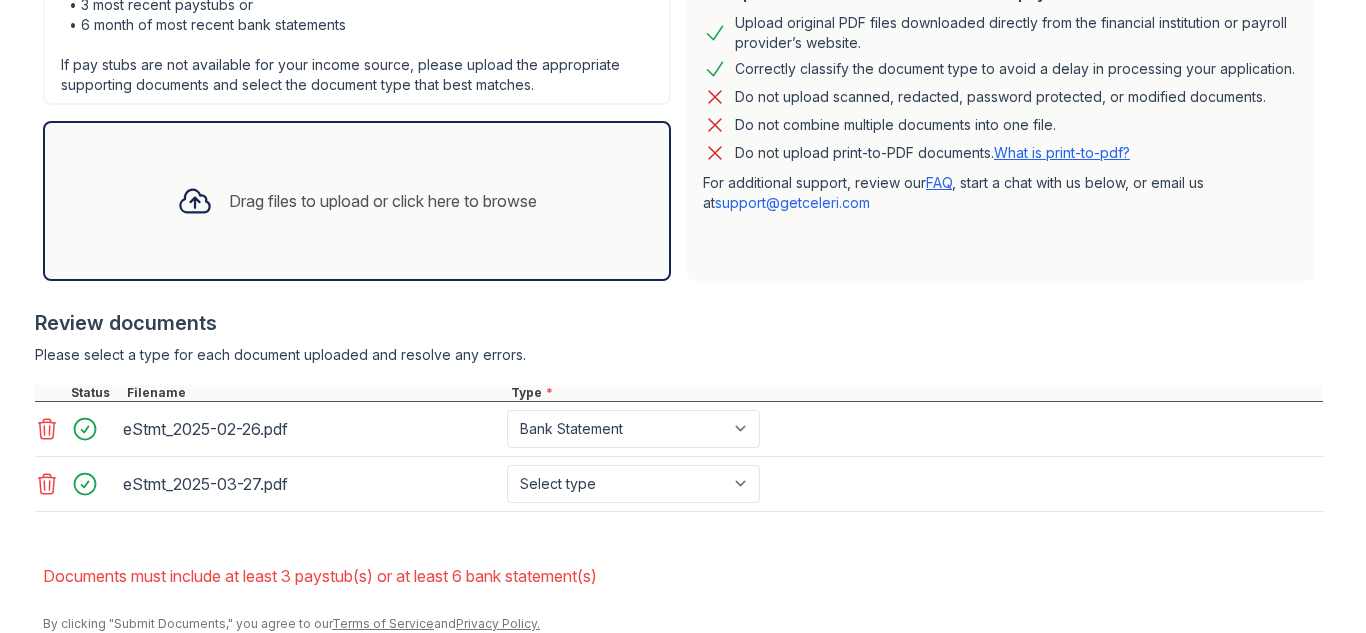 scroll, scrollTop: 650, scrollLeft: 0, axis: vertical 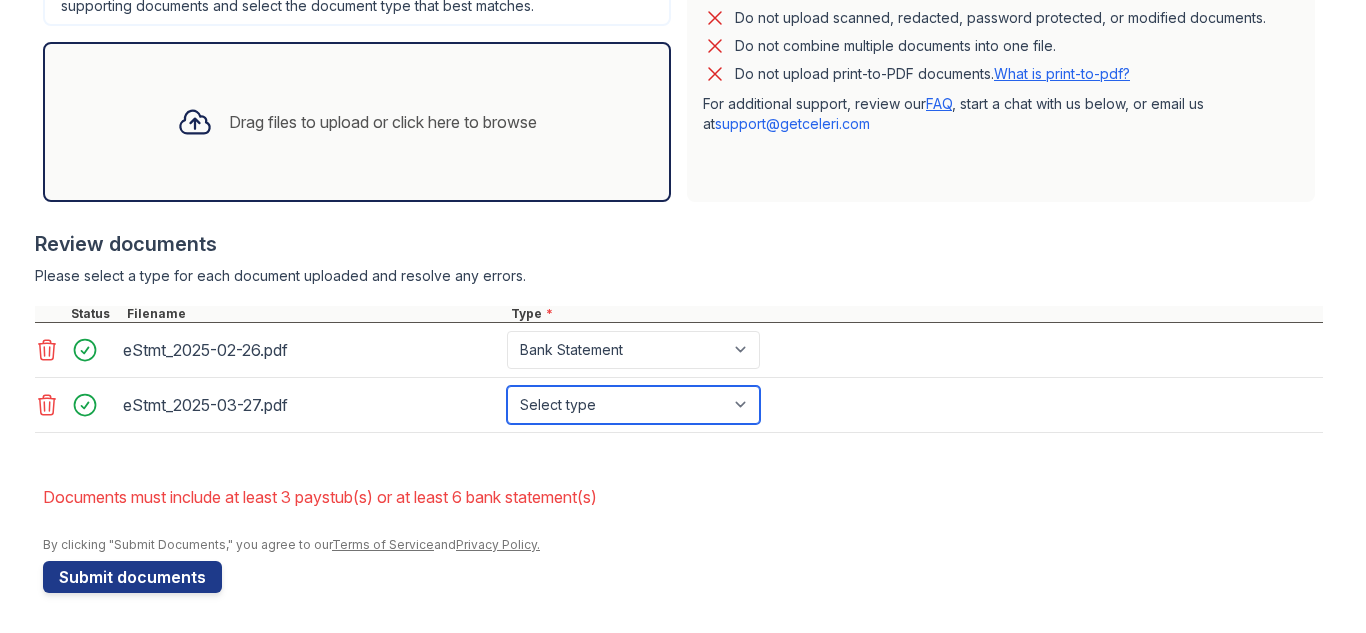 click on "Select type
Paystub
Bank Statement
Offer Letter
Tax Documents
Benefit Award Letter
Investment Account Statement
Other" at bounding box center [633, 405] 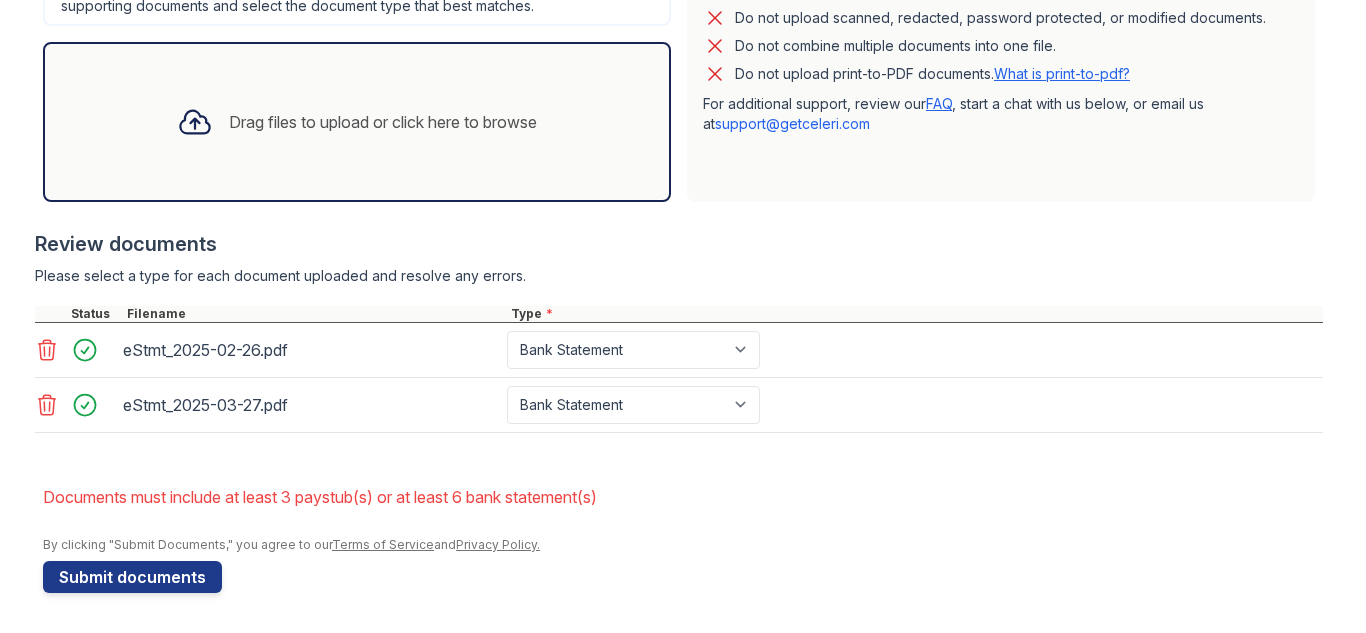 click on "Application information
Property
*
Lantower Grande Pines
Unit number
*
Unit number can't be blank
Target move in date
First name
*
[FIRST]
Last name
*
[LAST]
Email
*
[EMAIL]
Phone
*
[PHONE]
Upload documents
Best practices for bank statements and paystubs
Upload original PDF files downloaded directly from the financial institution or payroll provider’s website.
Correctly classify the document type to avoid a delay in processing your application.
Do not upload scanned, redacted, password protected, or modified documents.
Do not combine multiple documents into one file.
Do not upload print-to-PDF documents.
What is print-to-pdf?
For additional support, review our
FAQ ,
start a chat with us below, or email us at" at bounding box center (683, 83) 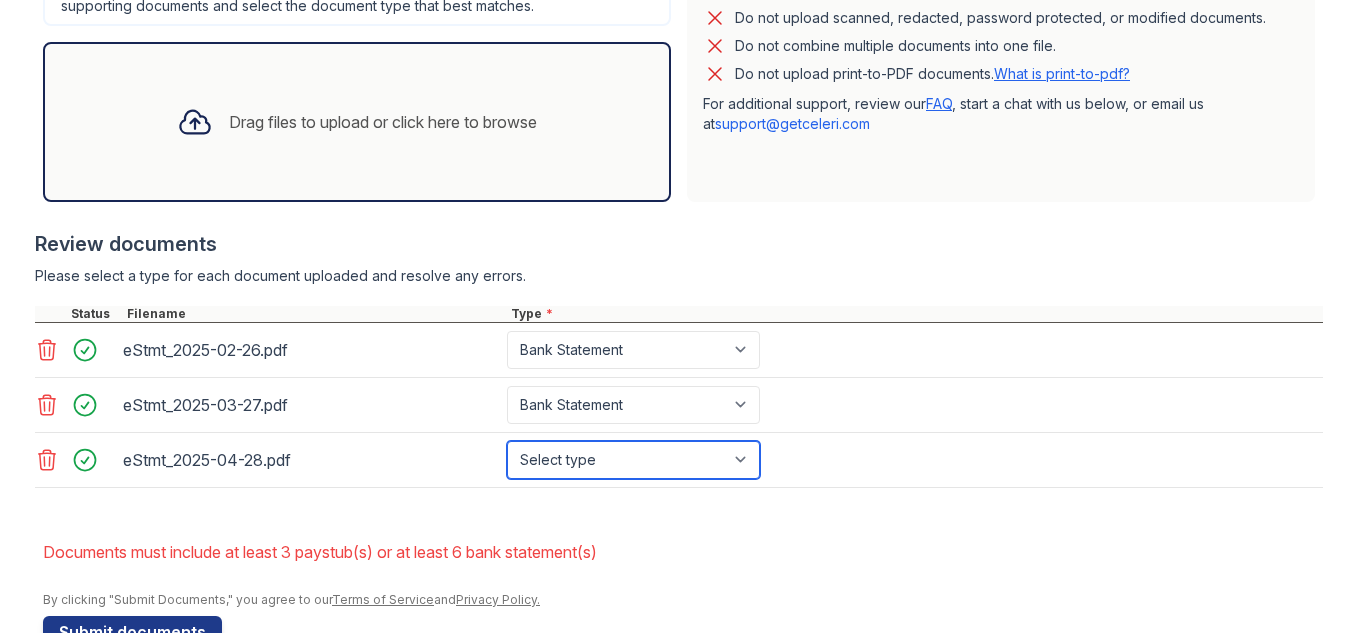 click on "Select type
Paystub
Bank Statement
Offer Letter
Tax Documents
Benefit Award Letter
Investment Account Statement
Other" at bounding box center [633, 460] 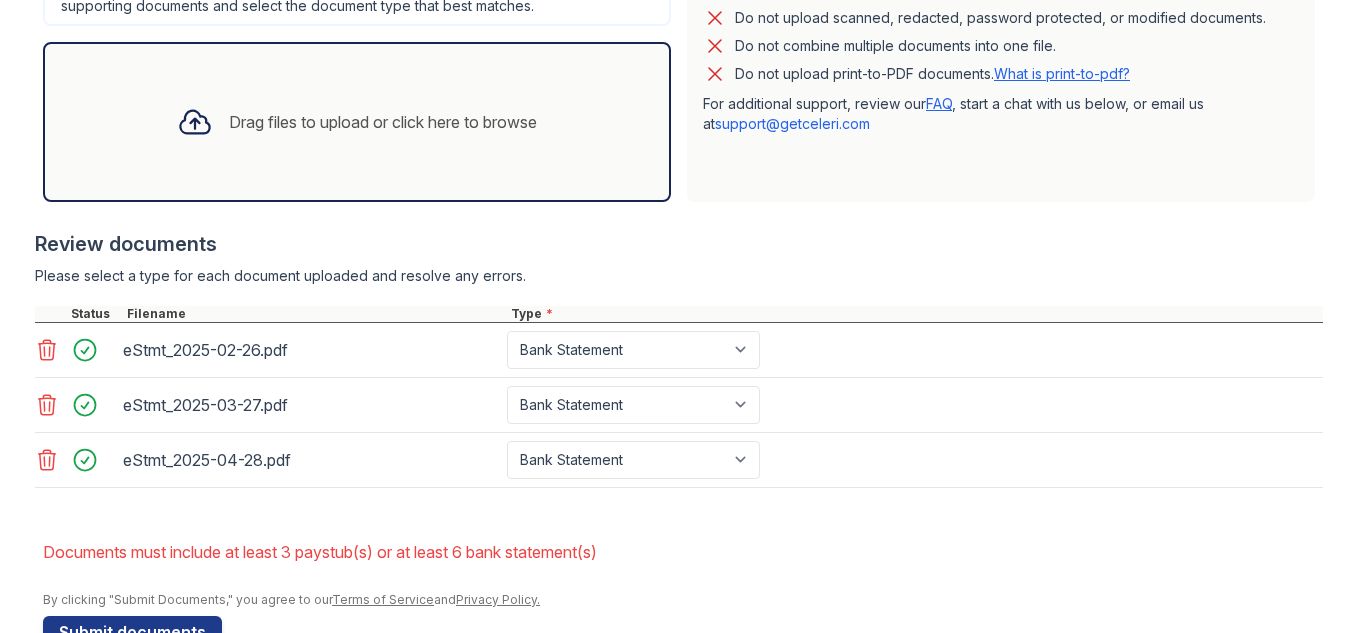 click on "Documents must include at least 3 paystub(s) or at least 6 bank statement(s)" at bounding box center [683, 552] 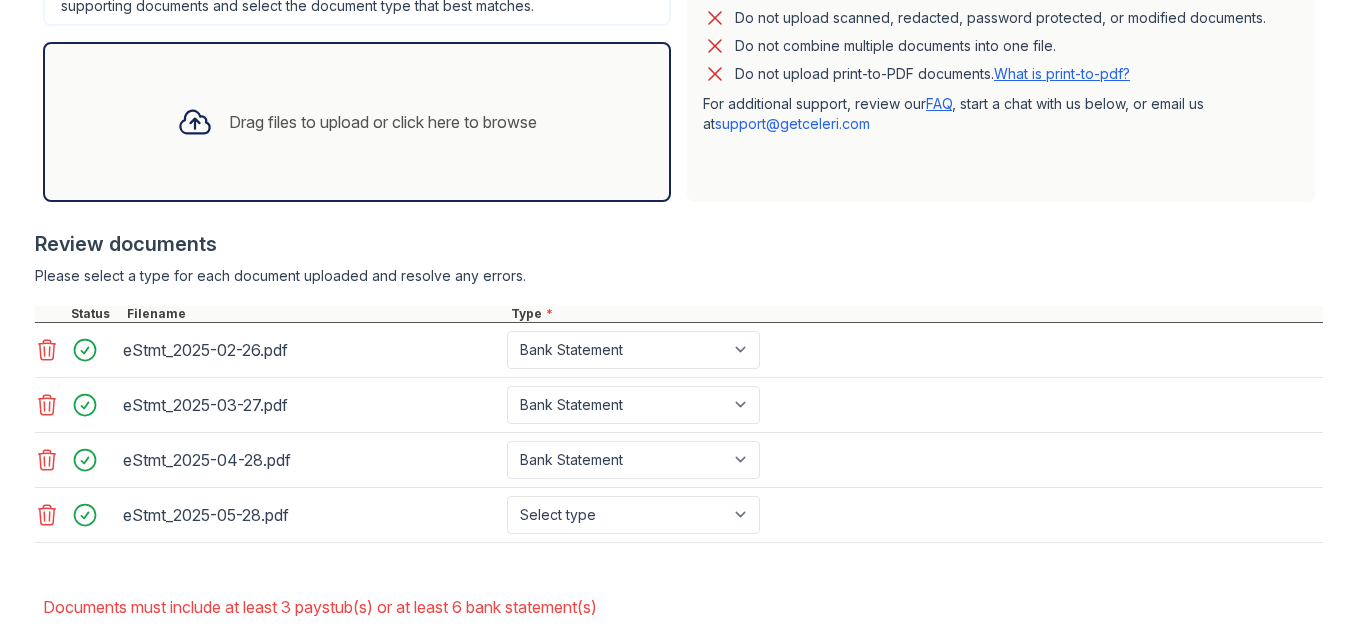 click on "Drag files to upload or click here to browse" at bounding box center [357, 122] 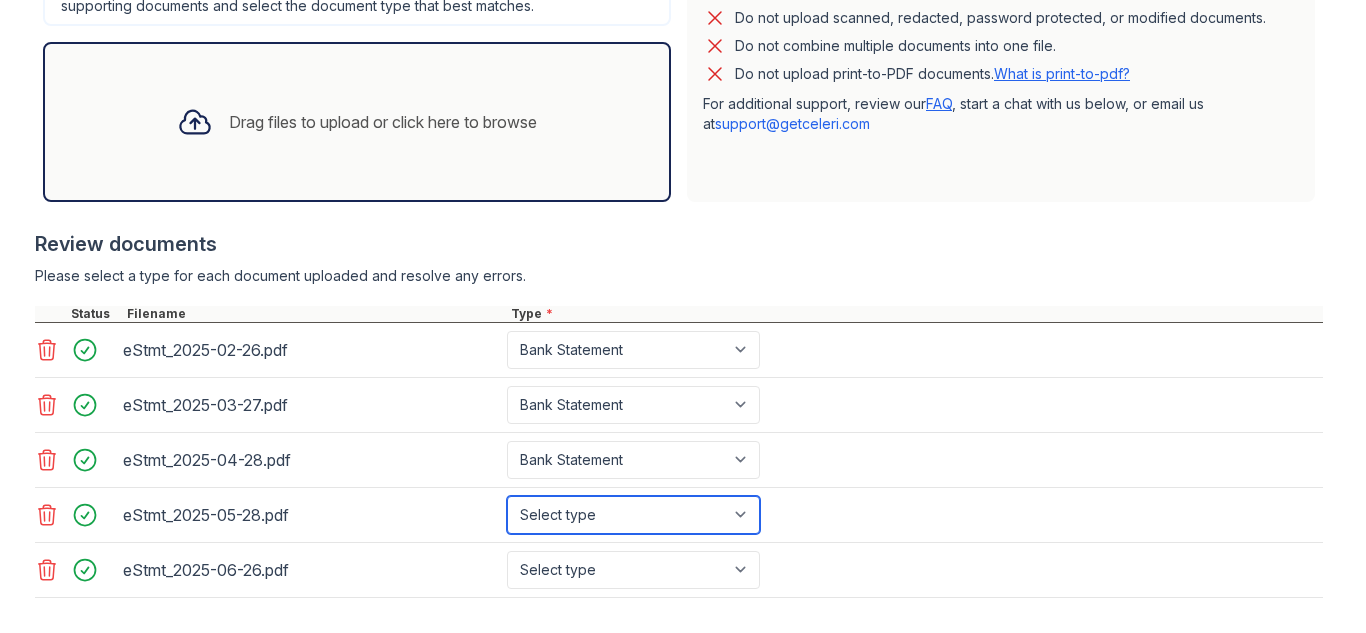 click on "Select type
Paystub
Bank Statement
Offer Letter
Tax Documents
Benefit Award Letter
Investment Account Statement
Other" at bounding box center (633, 515) 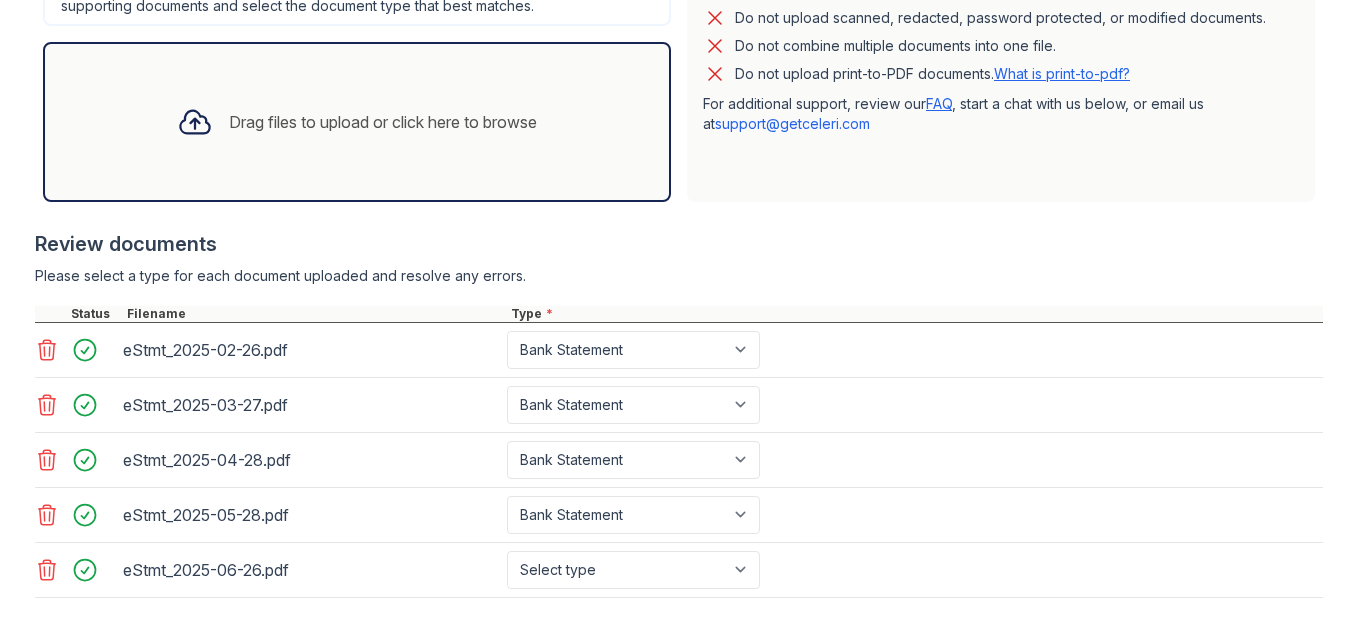 click on "eStmt_[DATE].pdf
Select type
Paystub
Bank Statement
Offer Letter
Tax Documents
Benefit Award Letter
Investment Account Statement
Other" at bounding box center [679, 570] 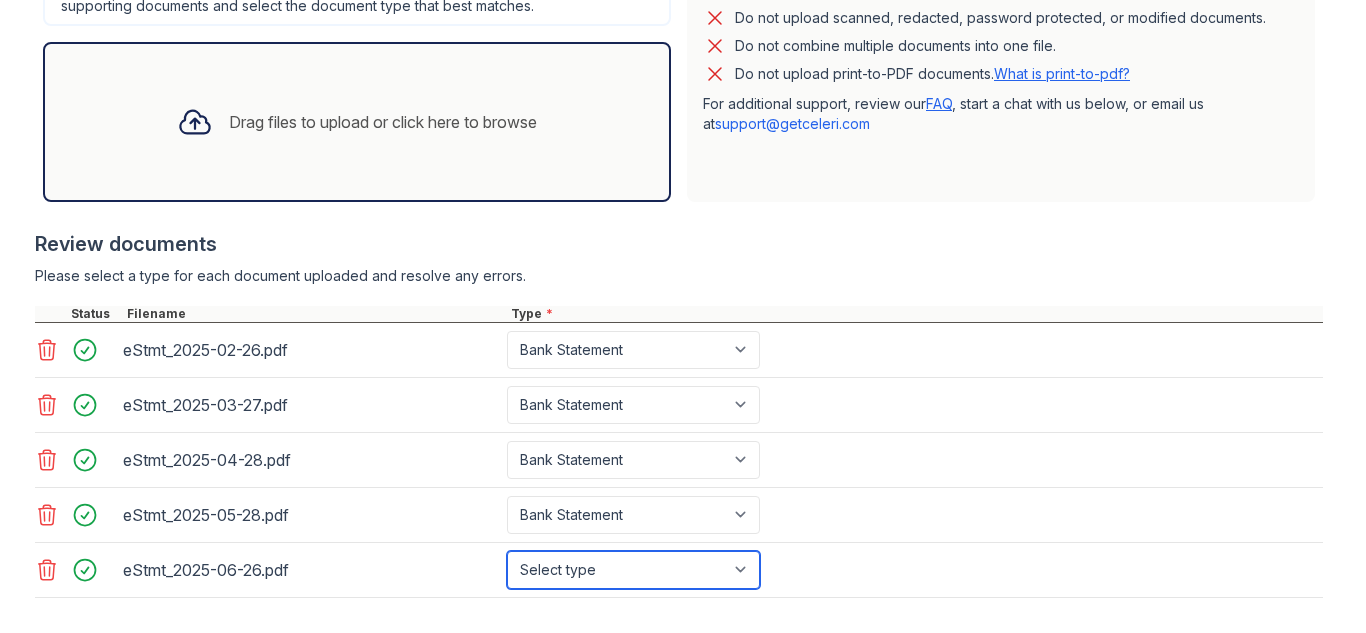 click on "Select type
Paystub
Bank Statement
Offer Letter
Tax Documents
Benefit Award Letter
Investment Account Statement
Other" at bounding box center [633, 570] 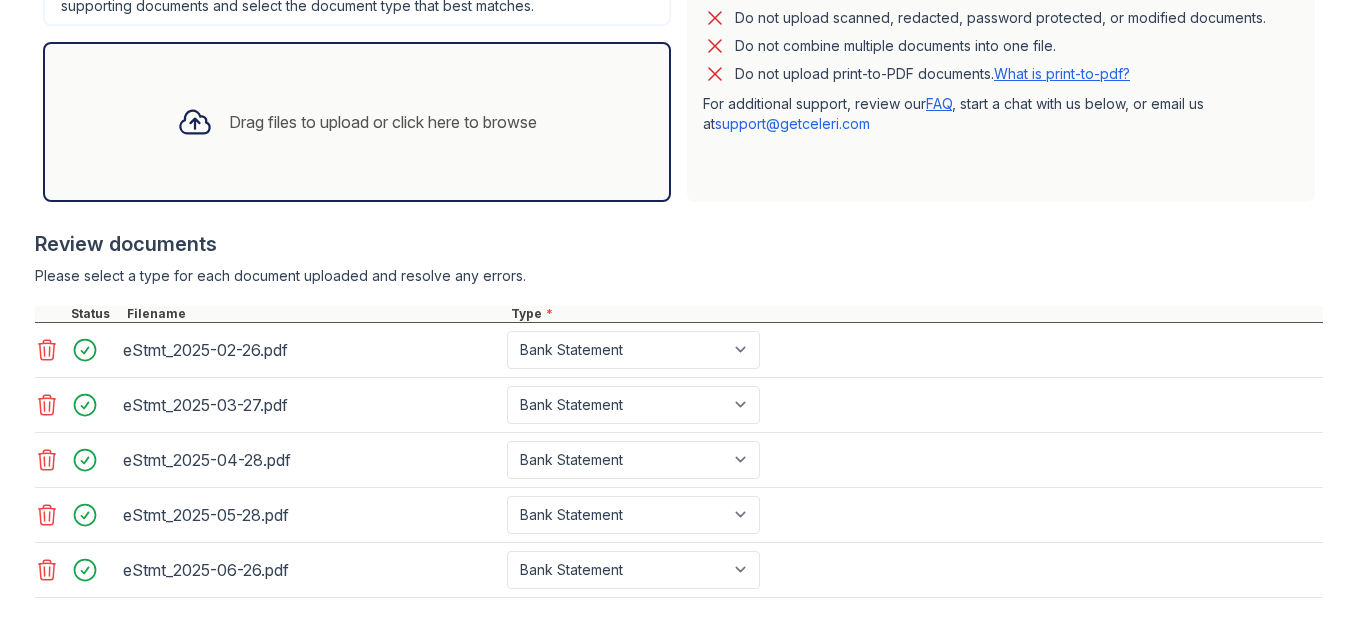 click on "eStmt_[DATE].pdf
Select type
Paystub
Bank Statement
Offer Letter
Tax Documents
Benefit Award Letter
Investment Account Statement
Other" at bounding box center [679, 570] 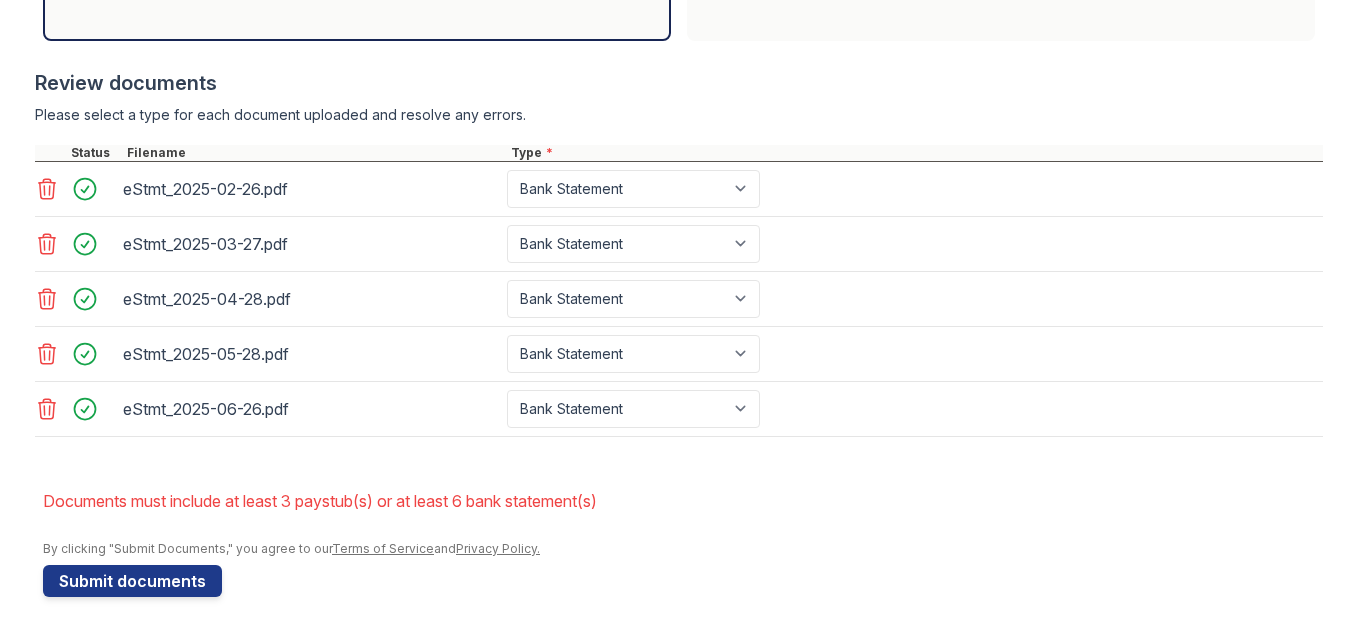 scroll, scrollTop: 815, scrollLeft: 0, axis: vertical 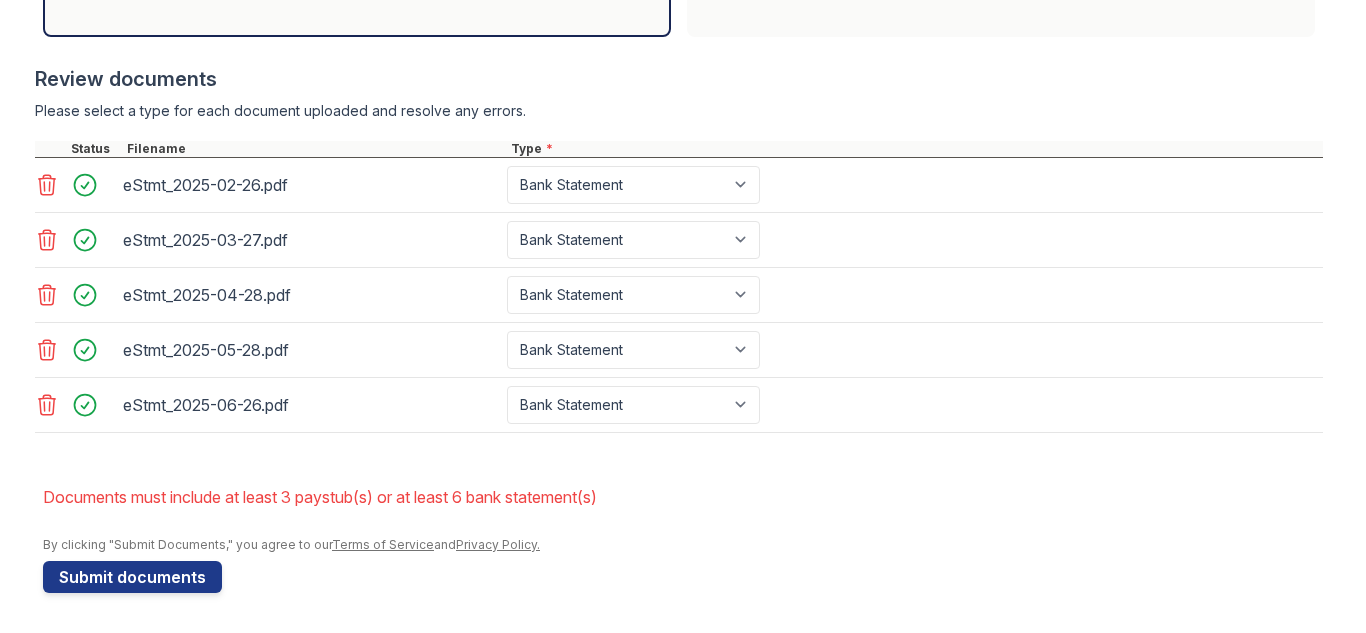 click on "Drag files to upload or click here to browse" at bounding box center (357, -43) 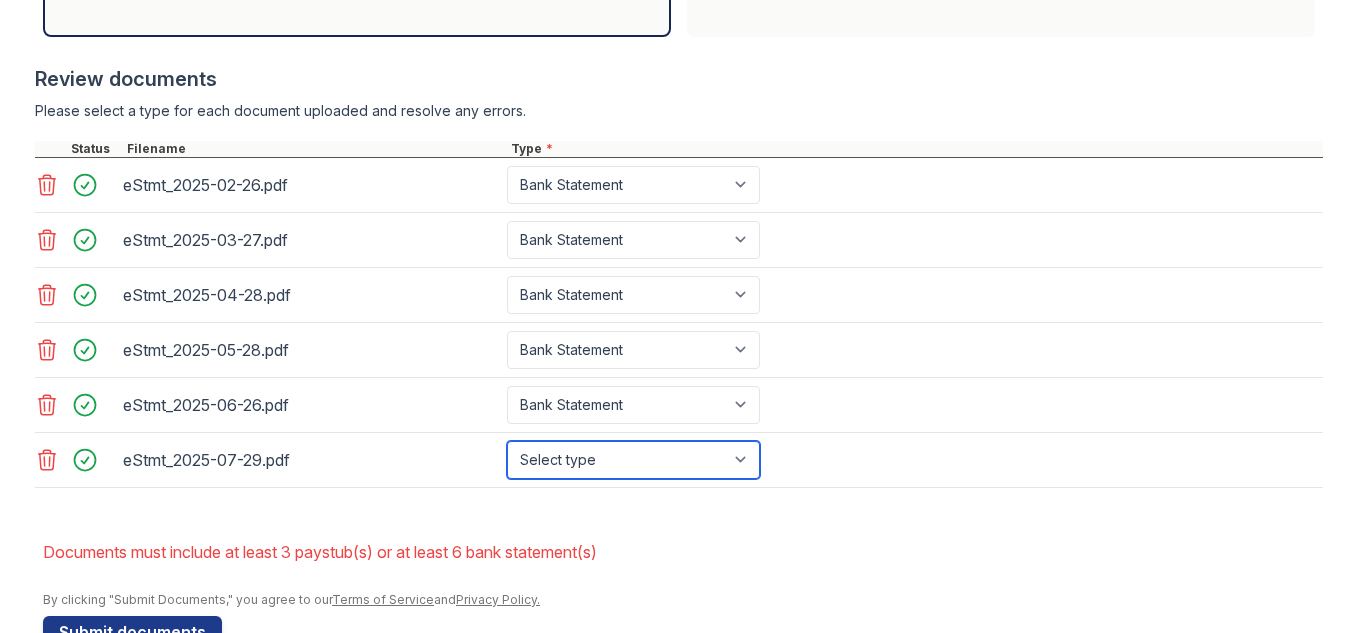 click on "Select type
Paystub
Bank Statement
Offer Letter
Tax Documents
Benefit Award Letter
Investment Account Statement
Other" at bounding box center (633, 460) 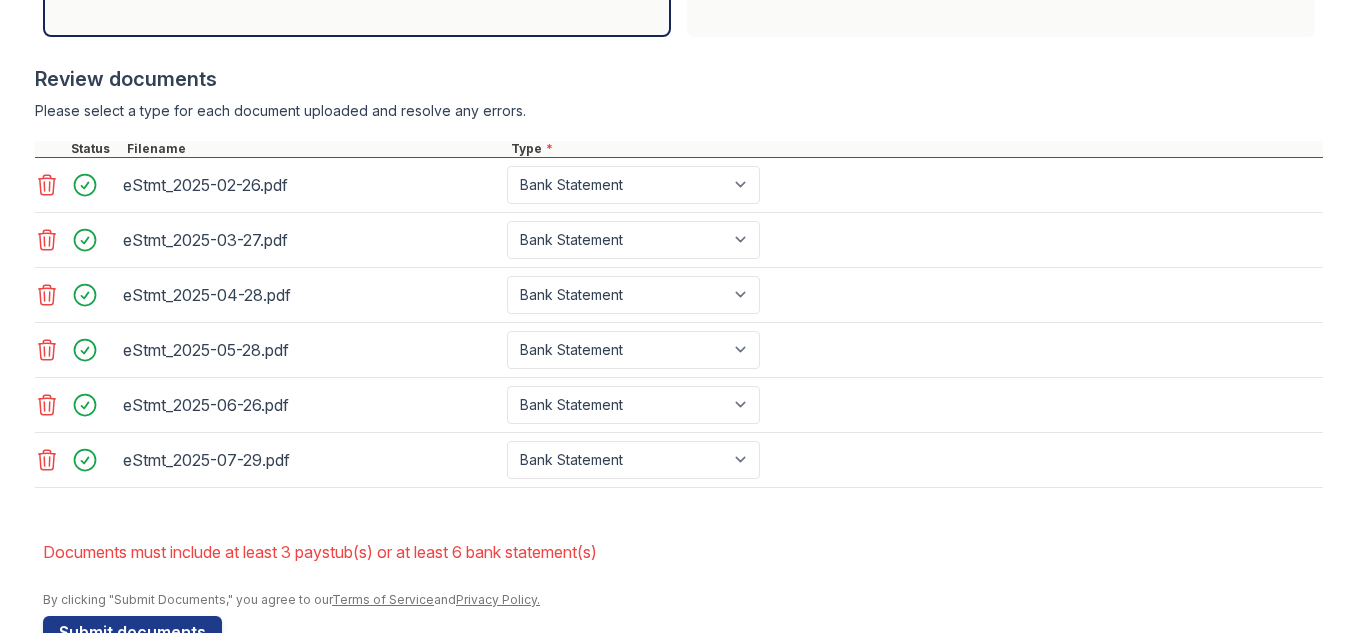 click on "Documents must include at least 3 paystub(s) or at least 6 bank statement(s)" at bounding box center (683, 552) 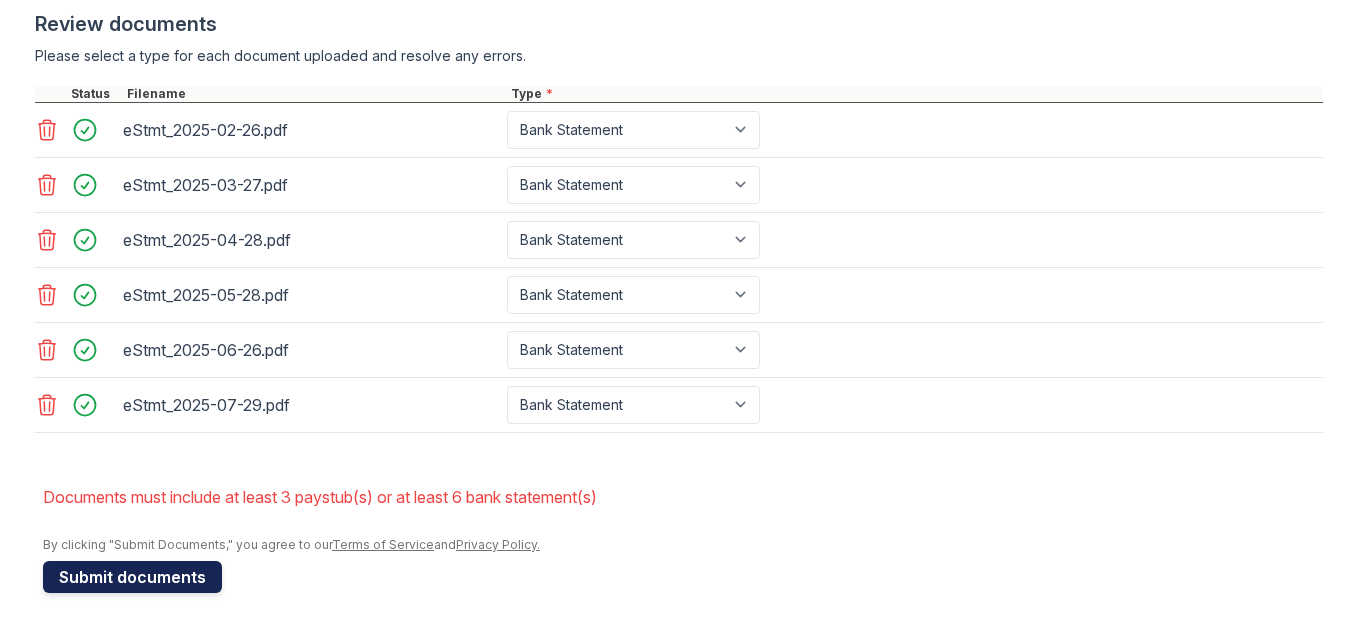 click on "Submit documents" at bounding box center (132, 577) 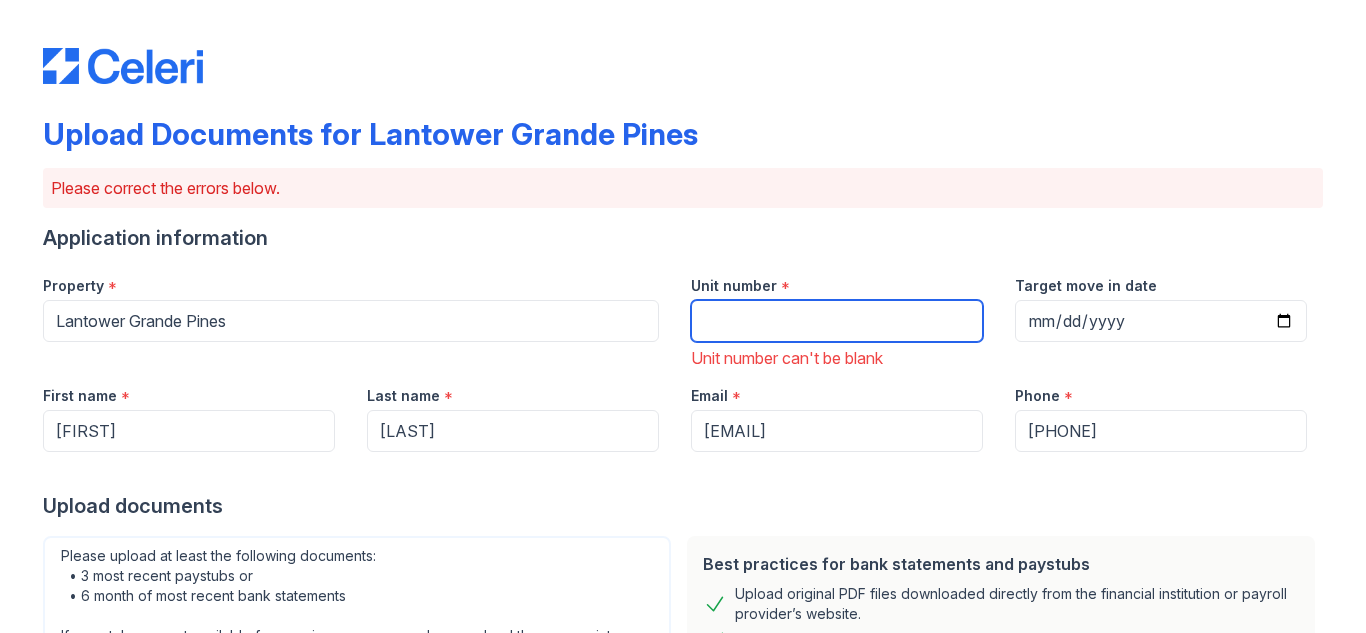 click on "Unit number" at bounding box center [837, 321] 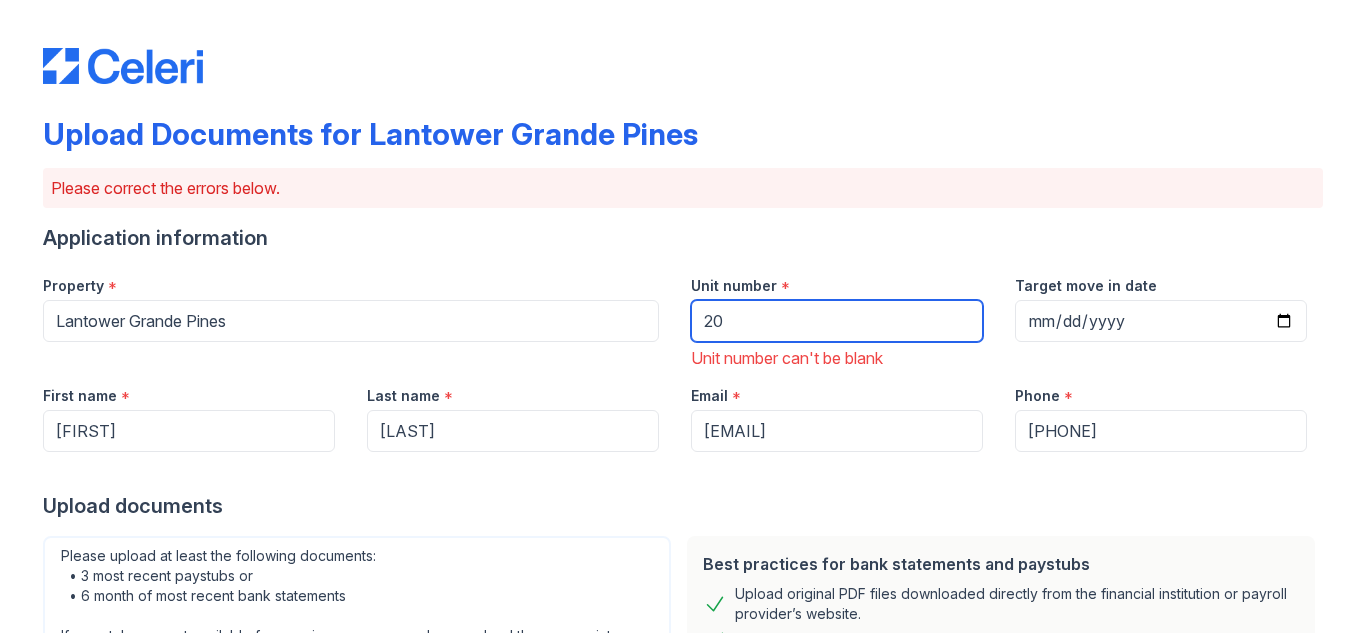 type on "2" 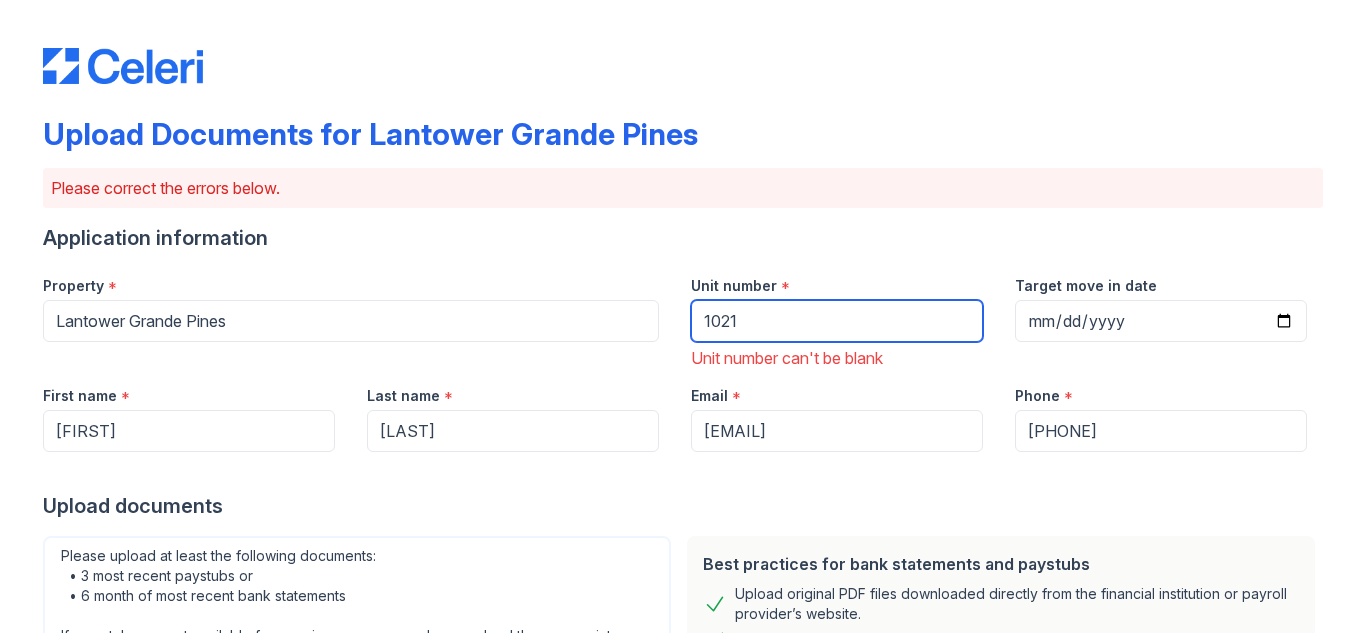 type on "1021" 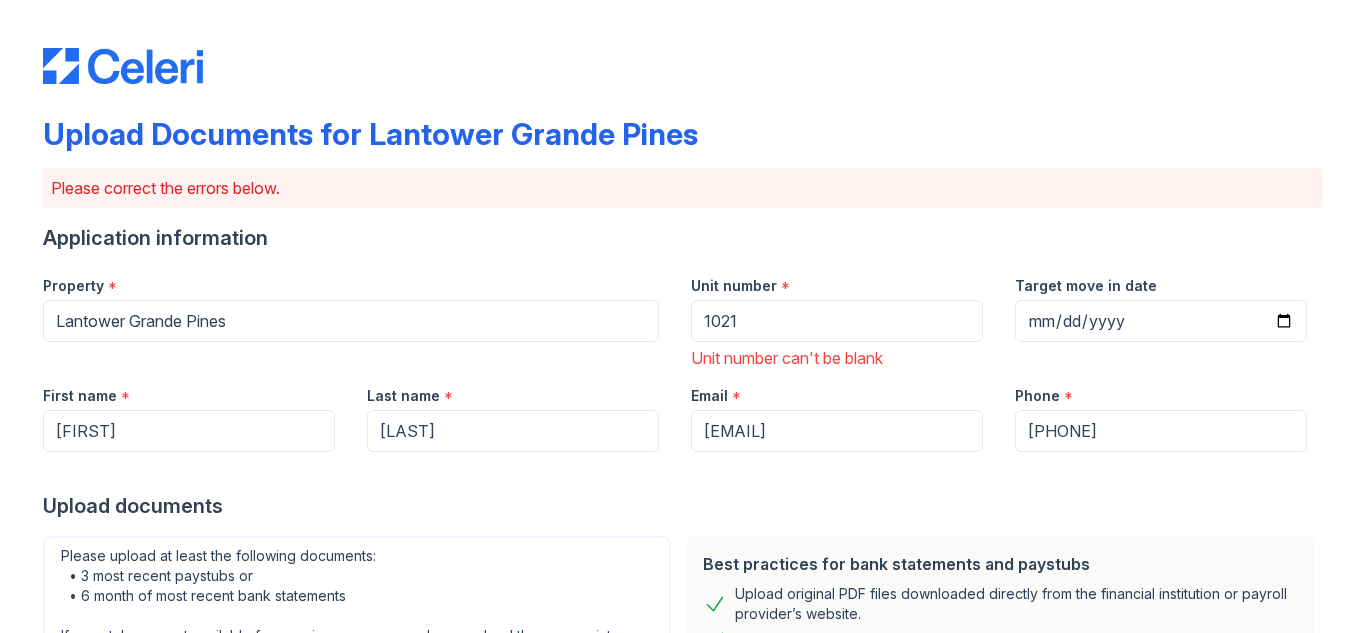click on "Please upload at least the following documents:
• 3 most recent paystubs or
• 6 month of most recent bank statements
If pay stubs are not available for your income source, please upload the appropriate supporting documents and select the document type that best matches.
Drag files to upload or click here to browse" at bounding box center [357, 694] 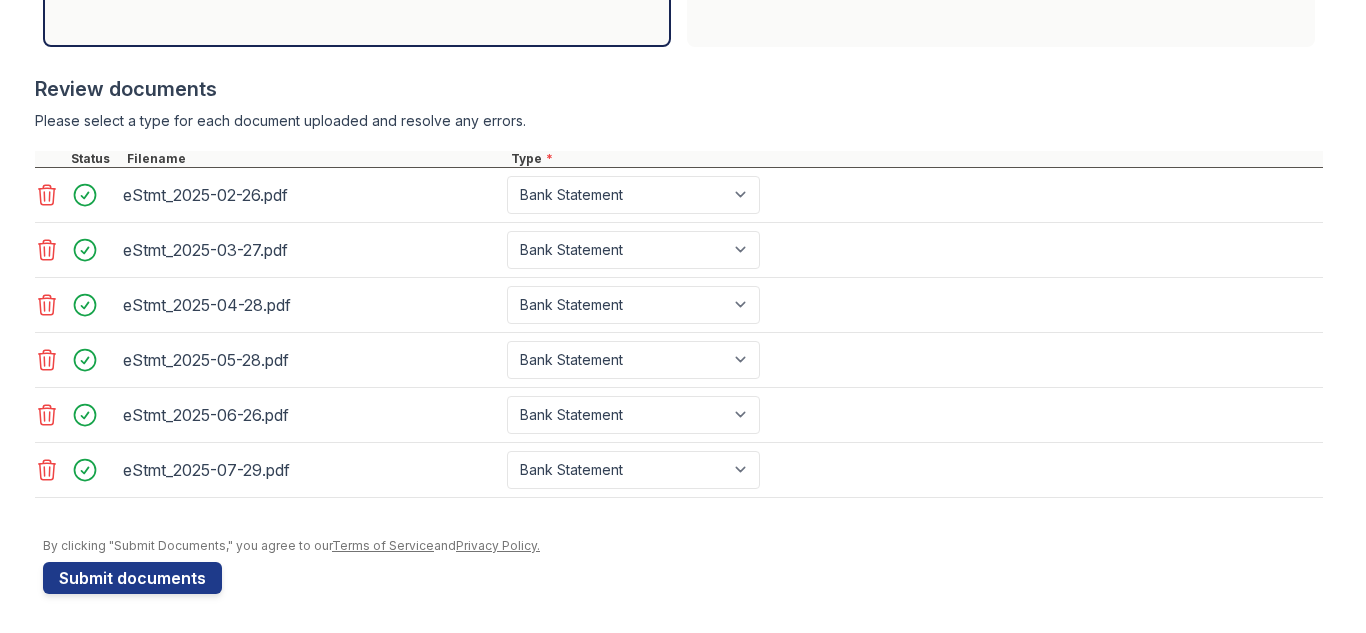 scroll, scrollTop: 806, scrollLeft: 0, axis: vertical 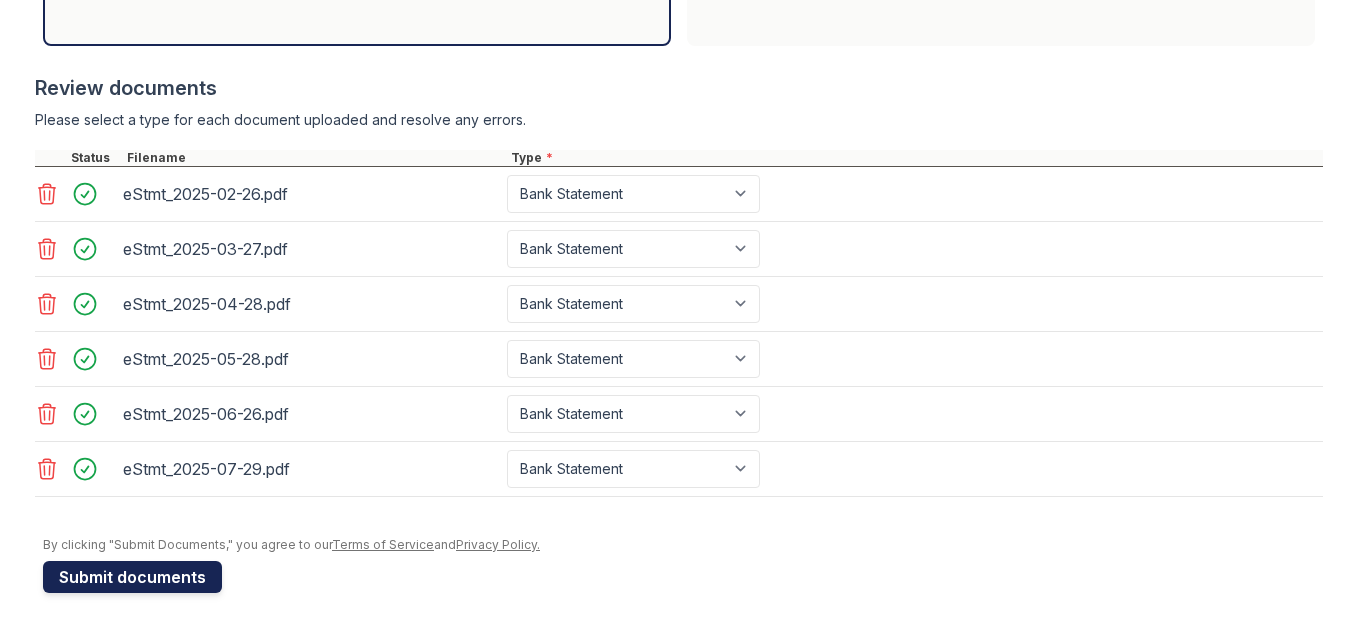 click on "Submit documents" at bounding box center [132, 577] 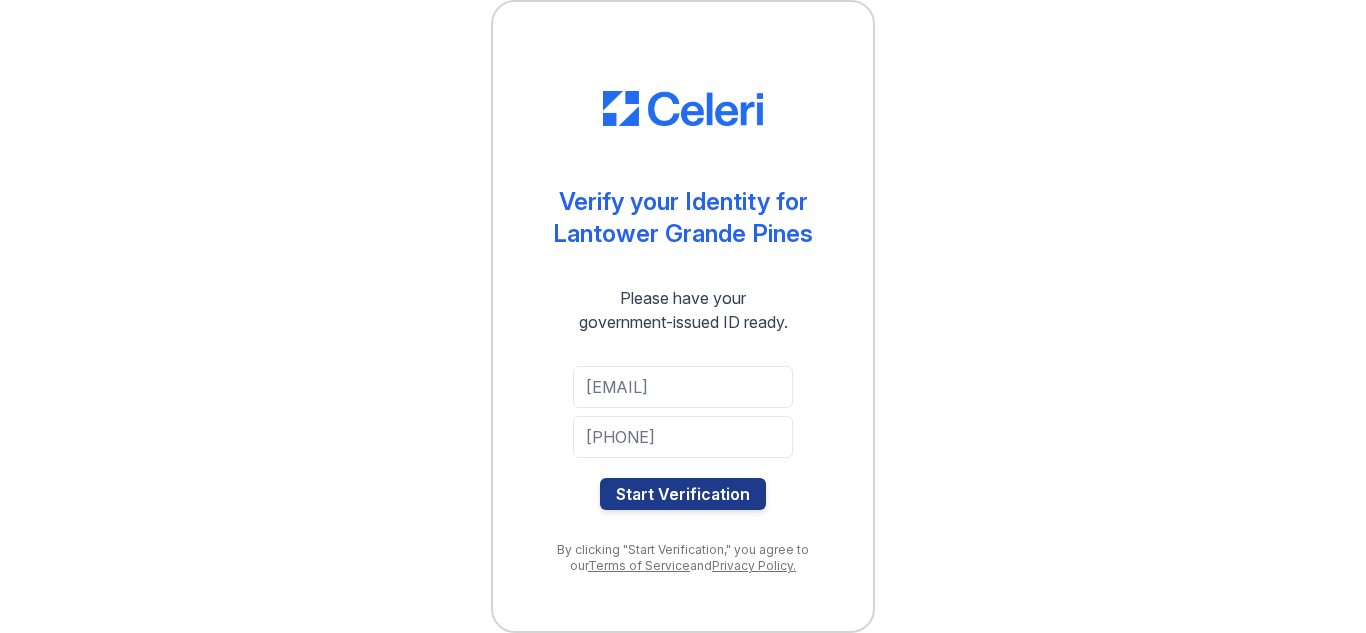 scroll, scrollTop: 0, scrollLeft: 0, axis: both 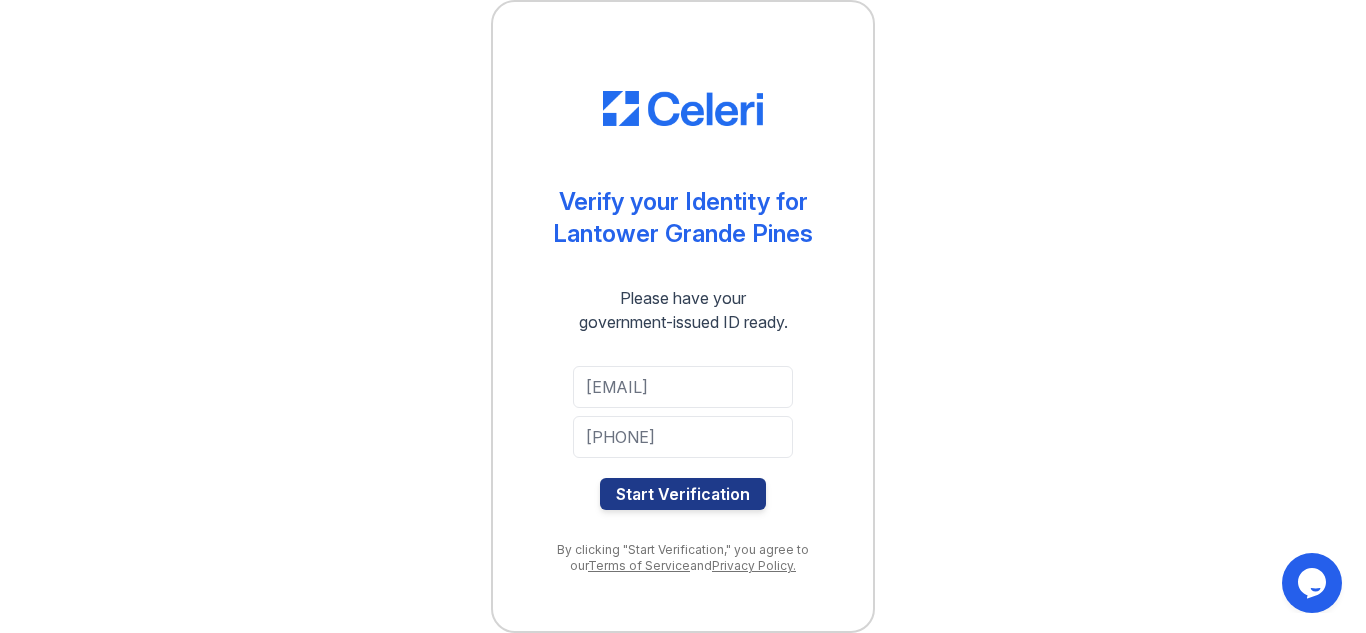 click on "Verify your Identity for
Lantower Grande Pines
Please have your
government-issued ID ready.
[EMAIL]
[PHONE]
Start Verification
By clicking "Start Verification," you agree to our
Terms of Service
and
Privacy Policy." at bounding box center (683, 316) 